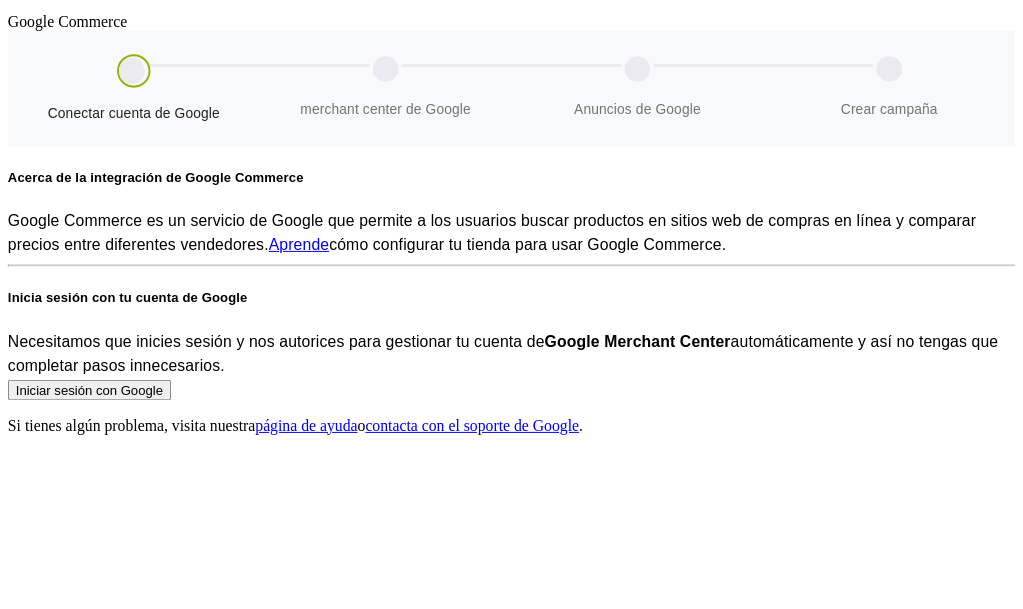 scroll, scrollTop: 0, scrollLeft: 0, axis: both 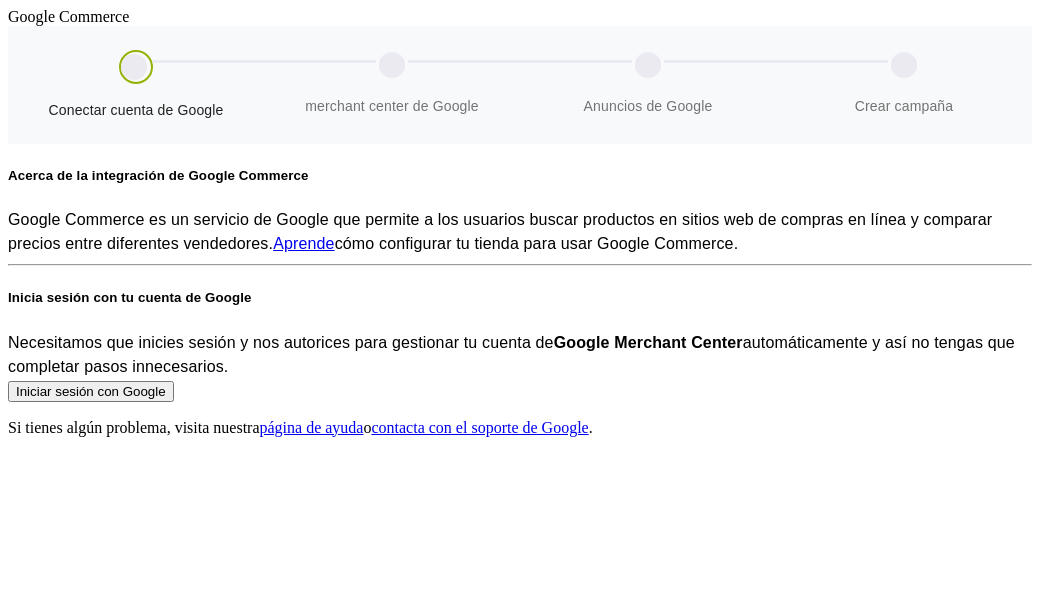 click on "Aprende" at bounding box center [304, 243] 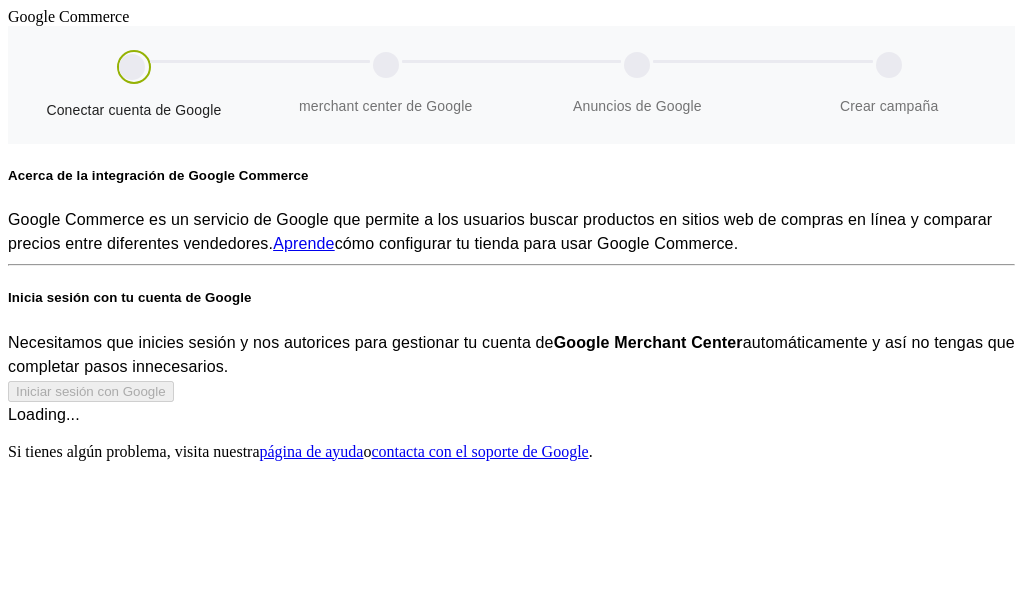 scroll, scrollTop: 46, scrollLeft: 0, axis: vertical 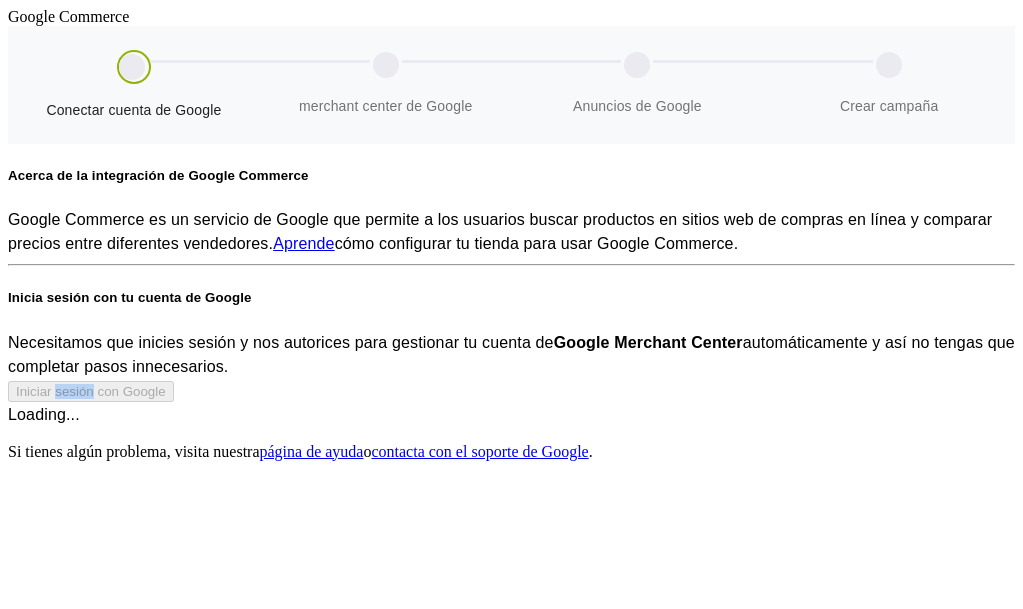 click on "Iniciar sesión con Google Loading..." at bounding box center [511, 403] 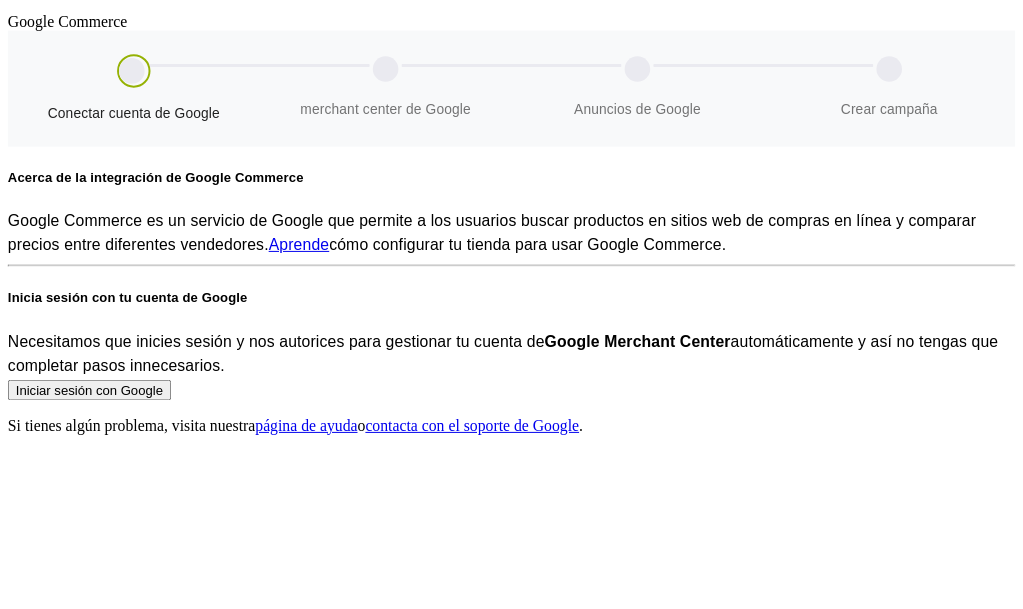 scroll, scrollTop: 0, scrollLeft: 0, axis: both 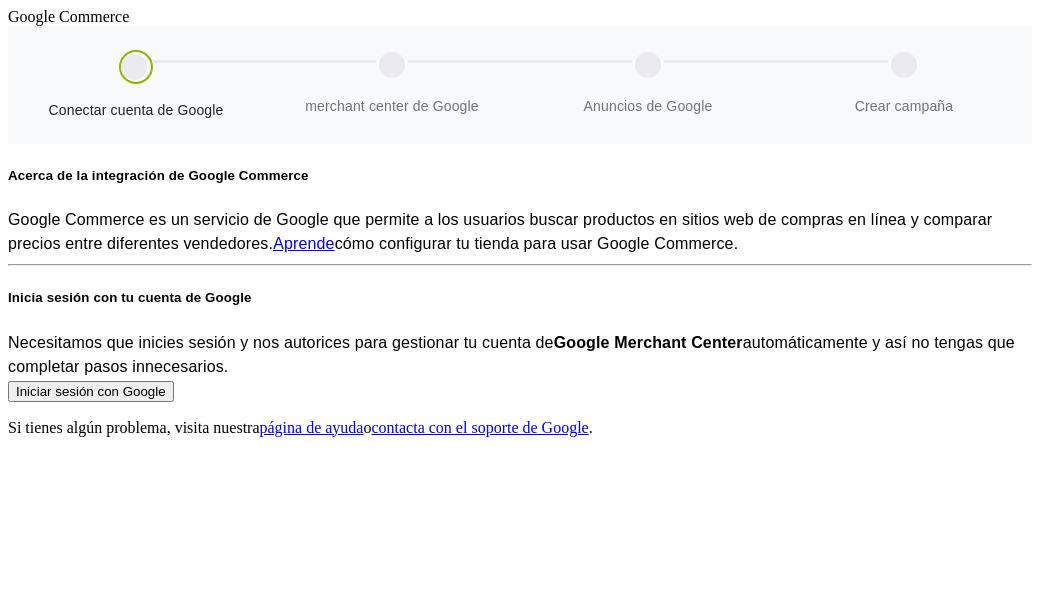 click on "Iniciar sesión con Google" at bounding box center [91, 391] 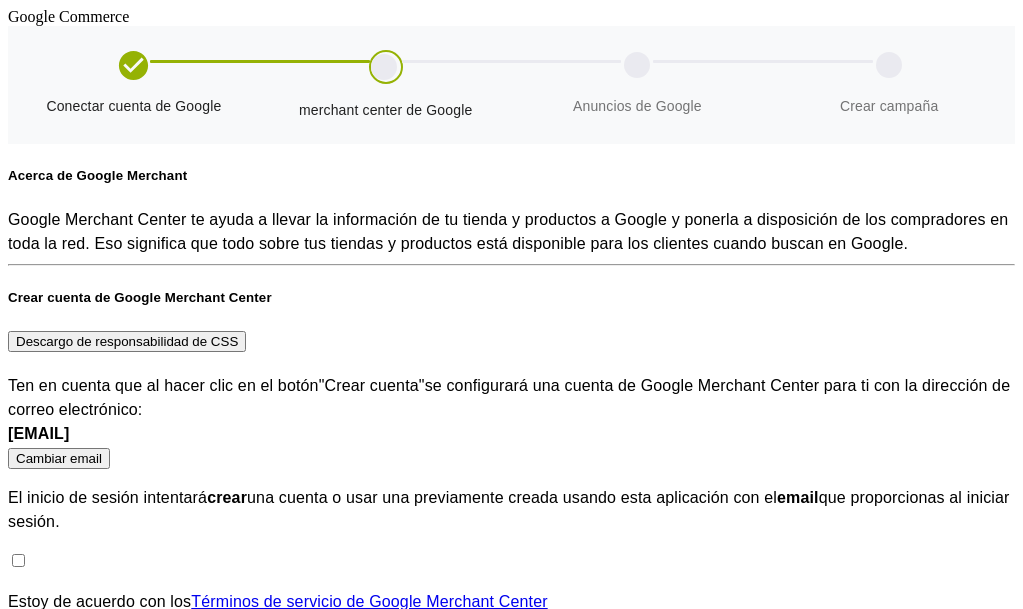 scroll, scrollTop: 36, scrollLeft: 0, axis: vertical 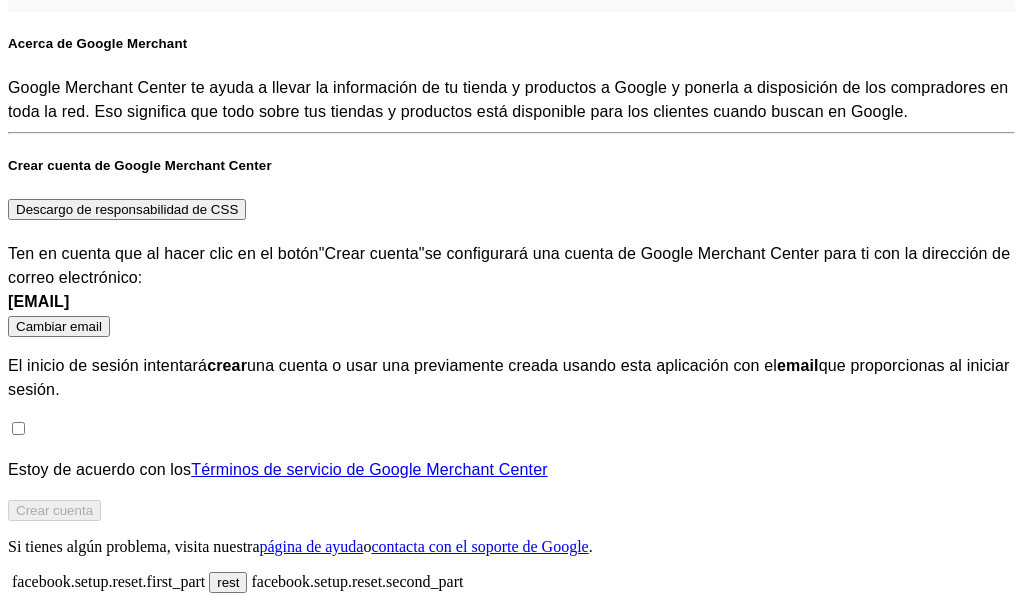 click on "Estoy de acuerdo con los   Términos de servicio de Google Merchant Center" at bounding box center [511, 470] 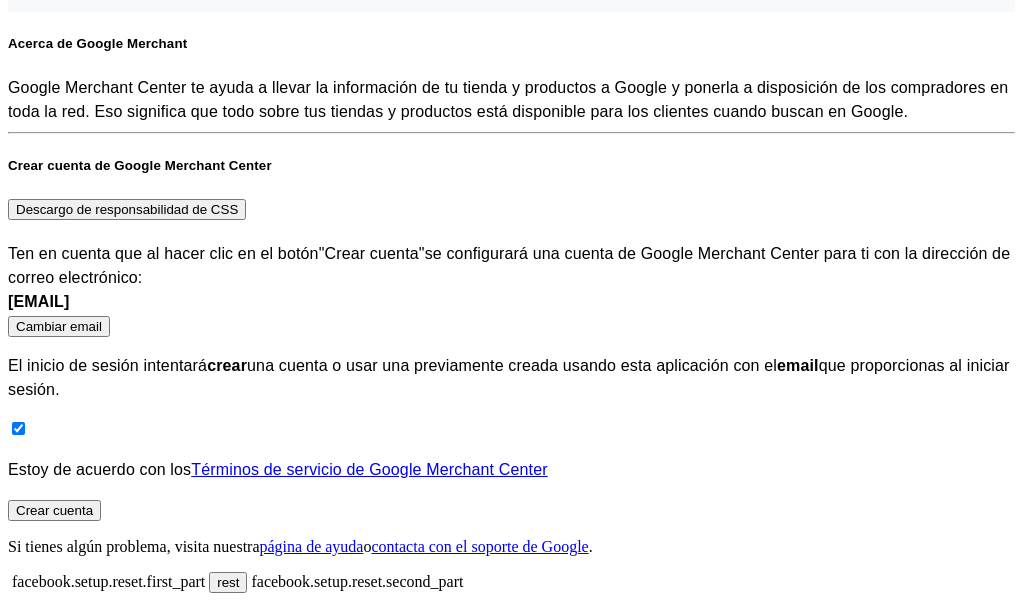 click on "Crear cuenta" at bounding box center [54, 510] 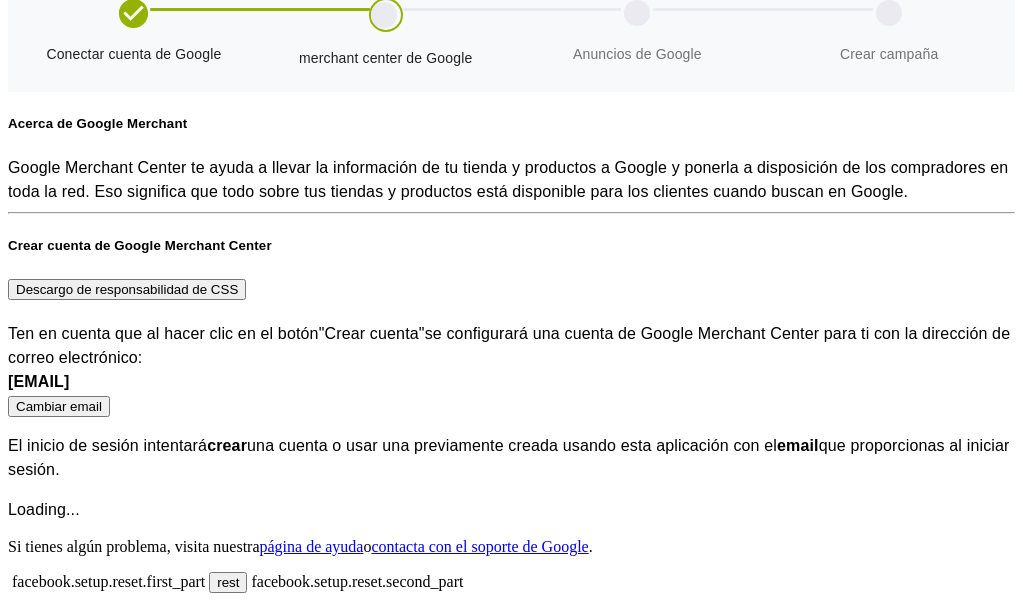 drag, startPoint x: 503, startPoint y: 425, endPoint x: 439, endPoint y: 159, distance: 273.59094 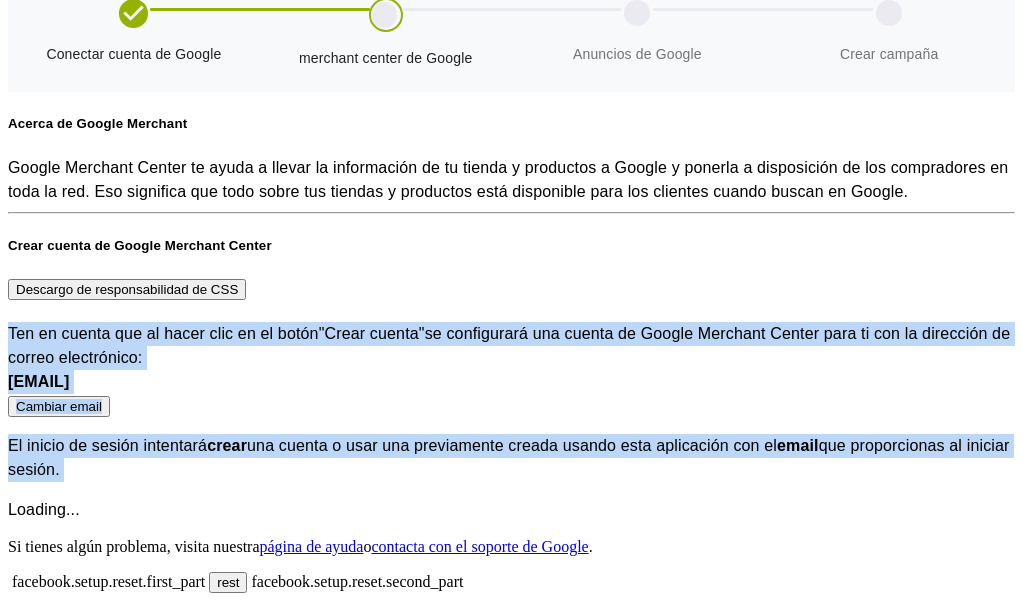 click on "Loading..." at bounding box center (511, 510) 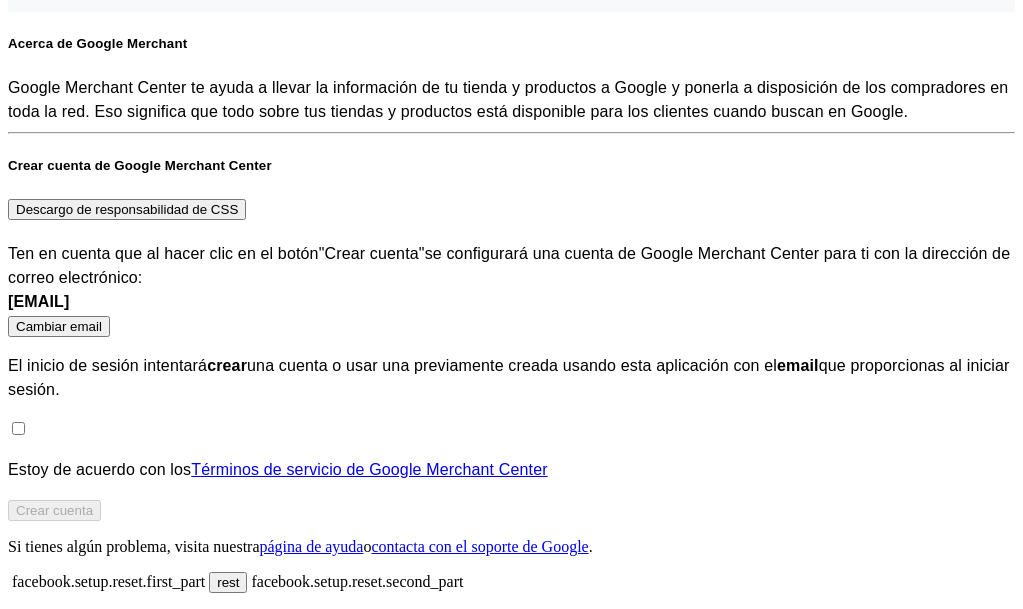 click on "Estoy de acuerdo con los   Términos de servicio de Google Merchant Center" at bounding box center [511, 470] 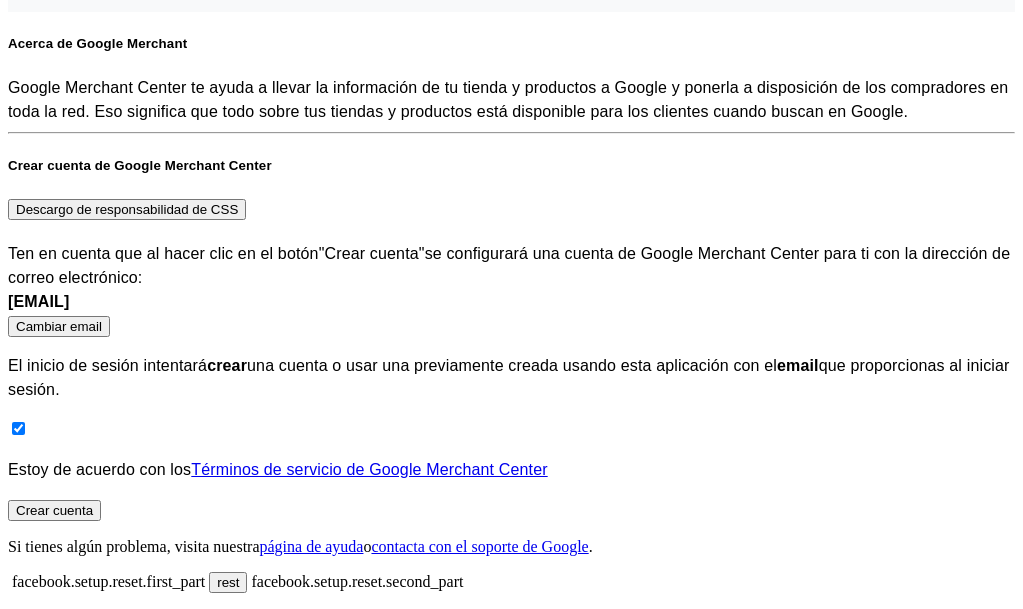 click on "Crear cuenta" at bounding box center [54, 510] 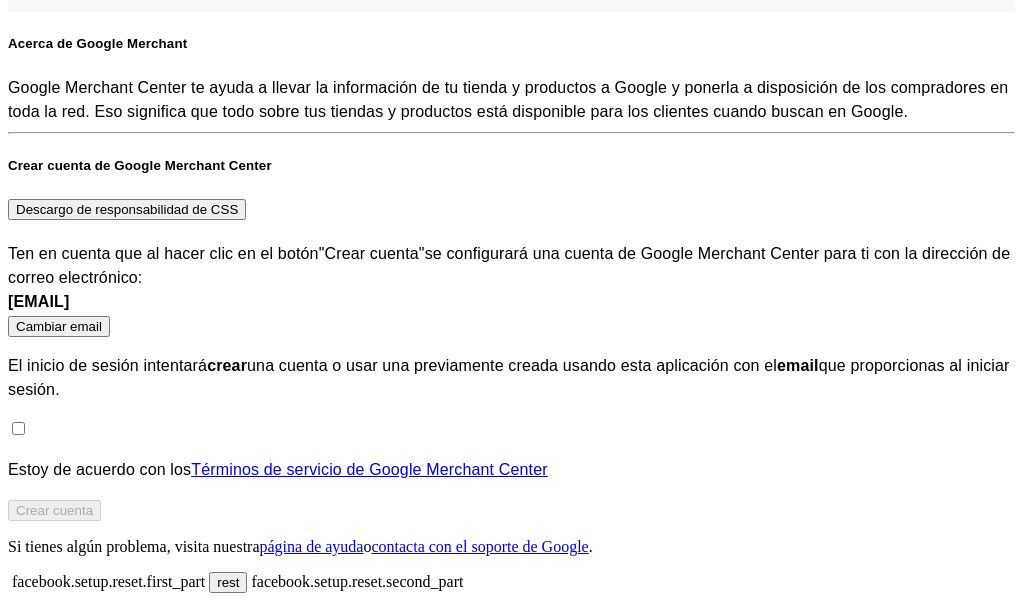 scroll, scrollTop: 138, scrollLeft: 0, axis: vertical 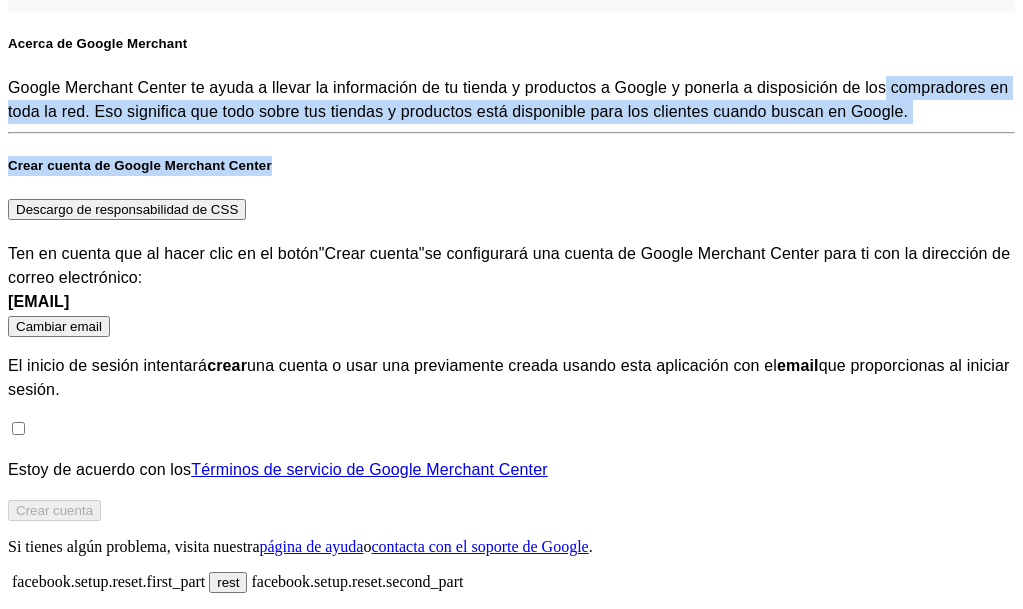 drag, startPoint x: 1022, startPoint y: 205, endPoint x: 1019, endPoint y: 94, distance: 111.040535 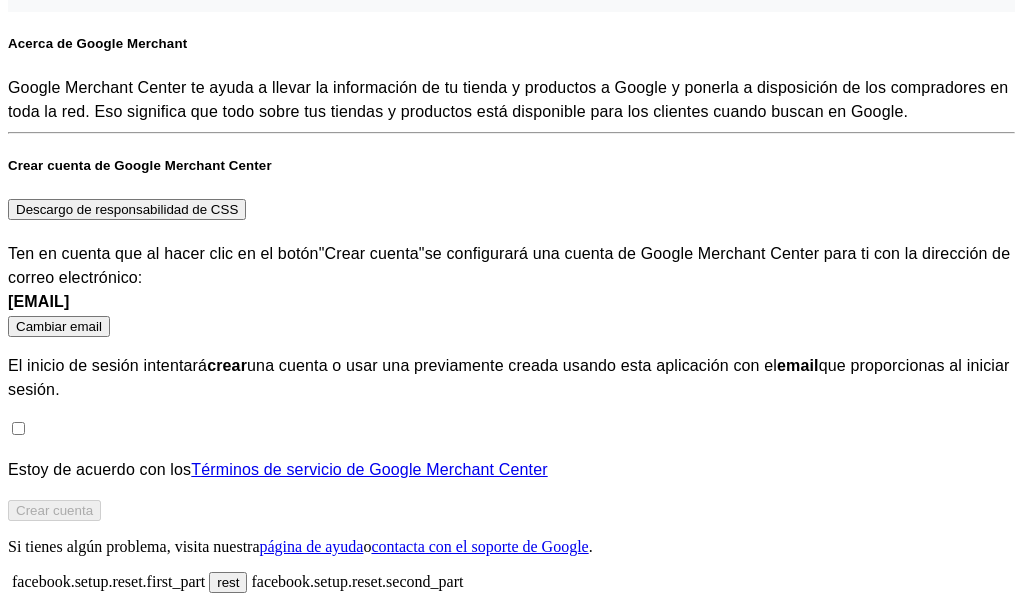 click on "Descargo de responsabilidad de CSS" at bounding box center (127, 209) 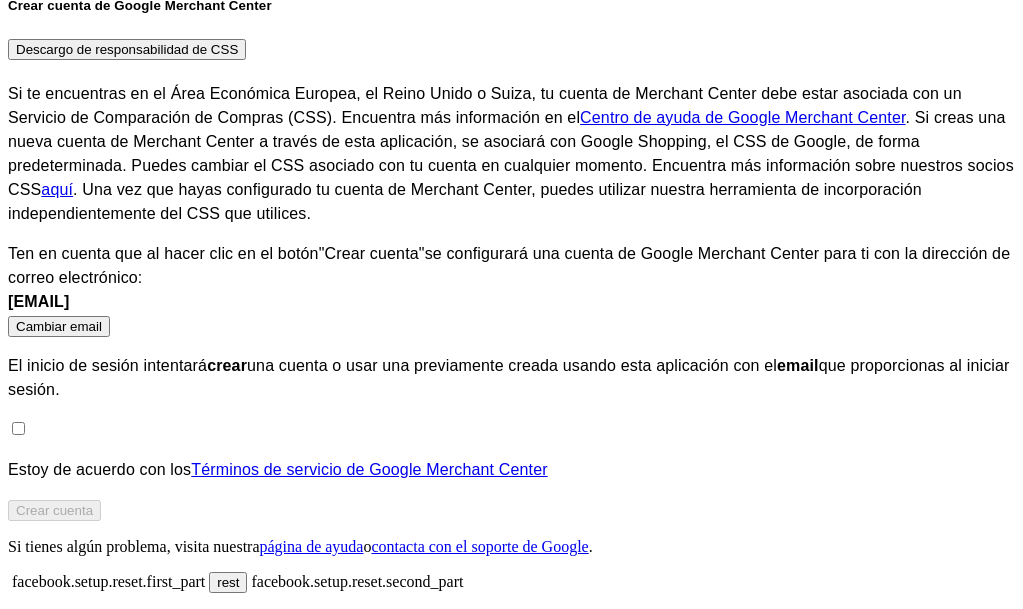 scroll, scrollTop: 473, scrollLeft: 0, axis: vertical 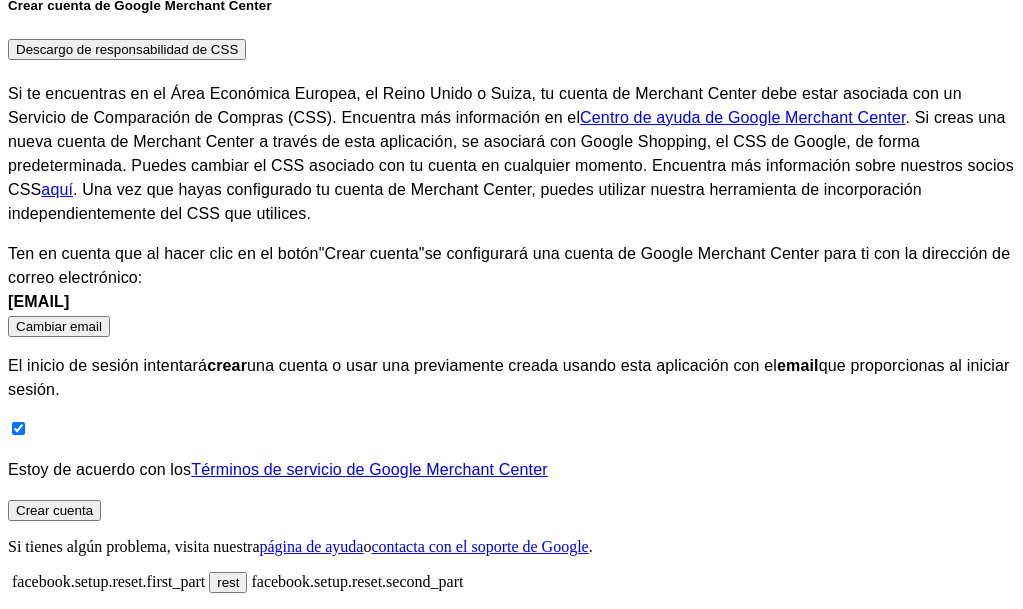 click on "Crear cuenta" at bounding box center [54, 510] 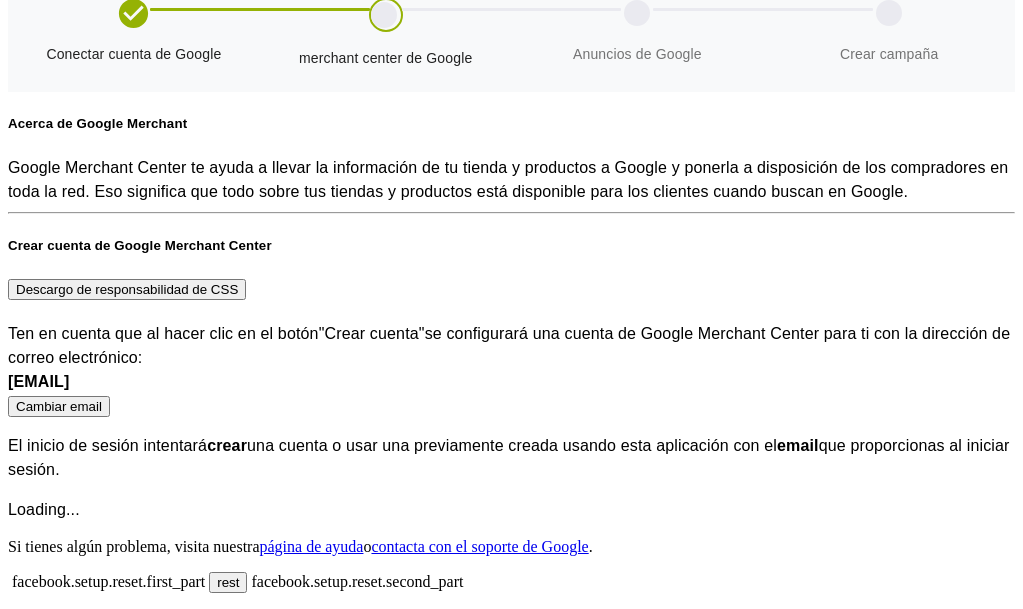 scroll, scrollTop: 401, scrollLeft: 0, axis: vertical 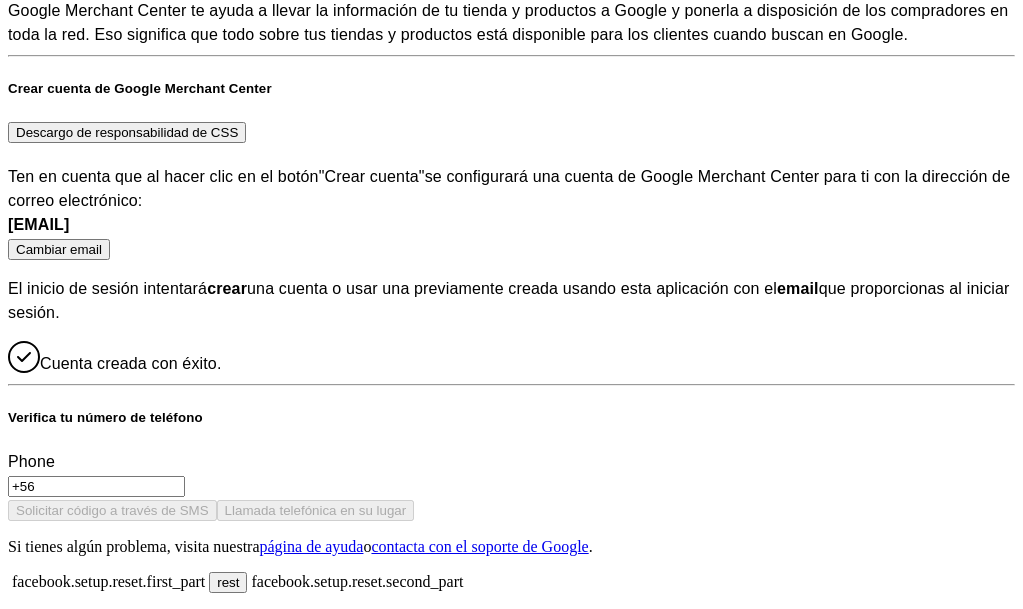 click on "+56" at bounding box center (96, 486) 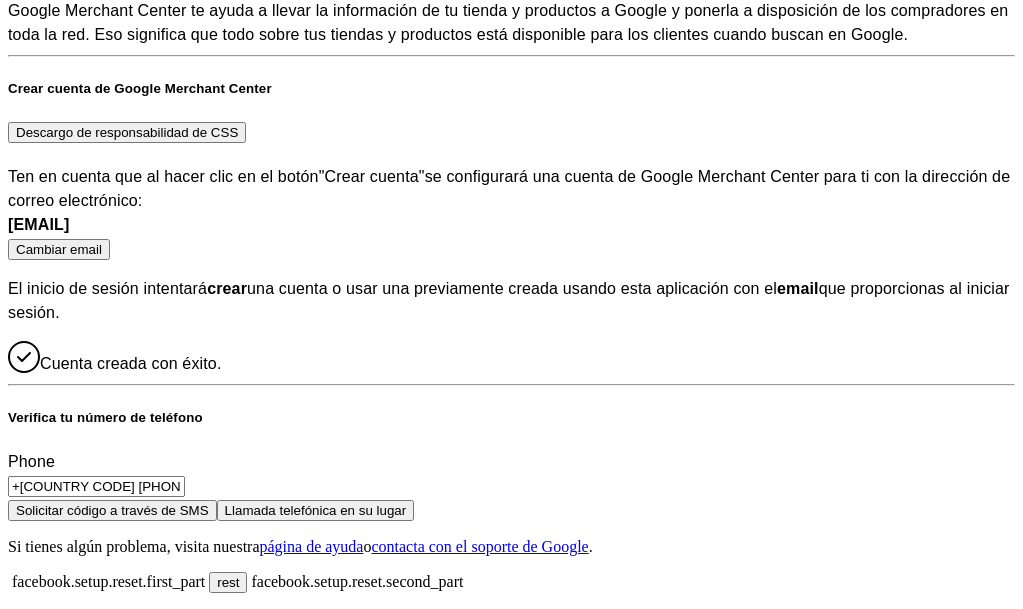 type on "+[COUNTRY CODE] [PHONE]" 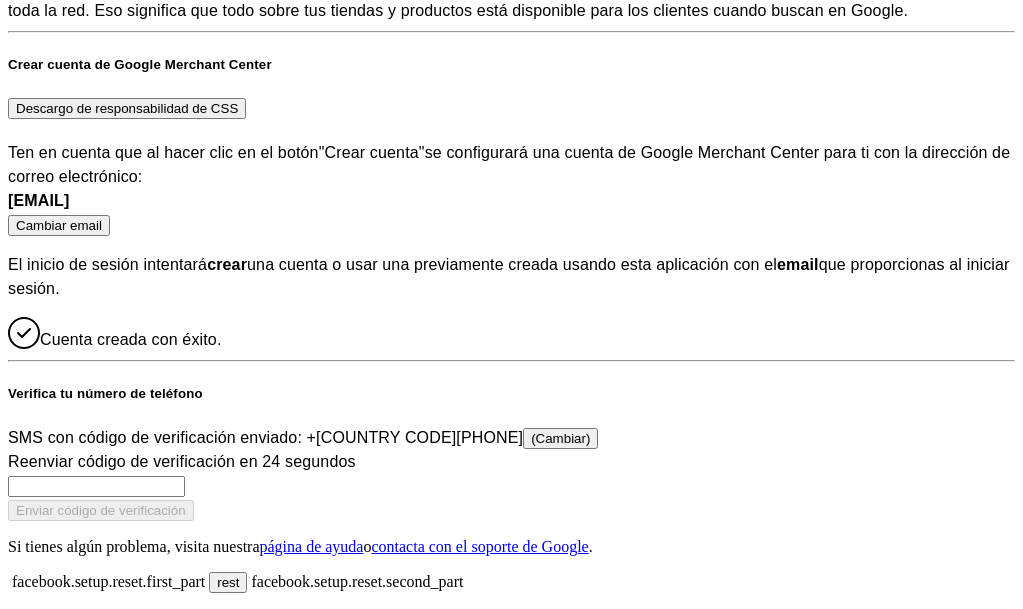 click at bounding box center [96, 486] 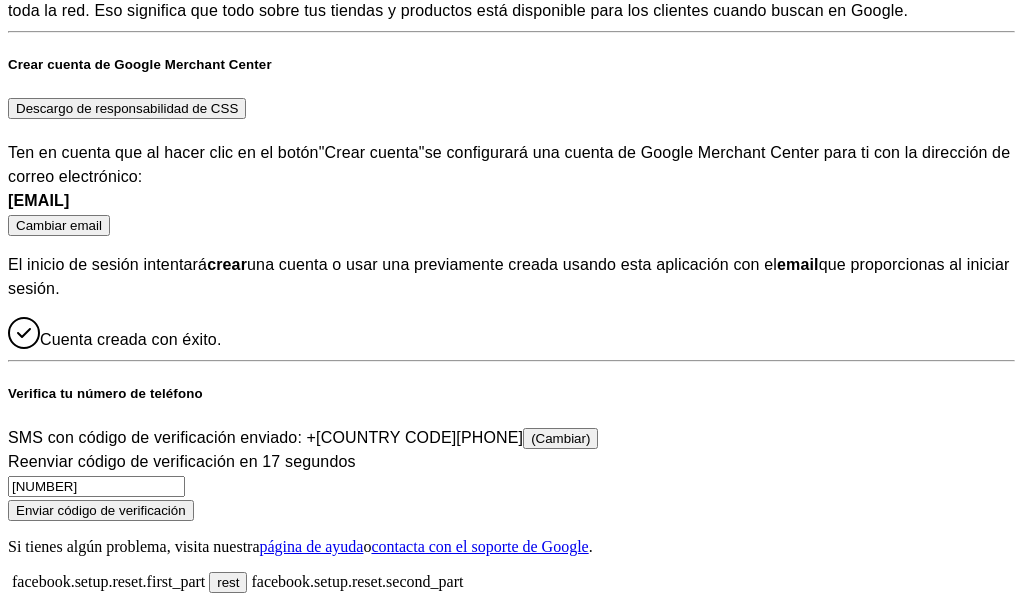 scroll, scrollTop: 433, scrollLeft: 0, axis: vertical 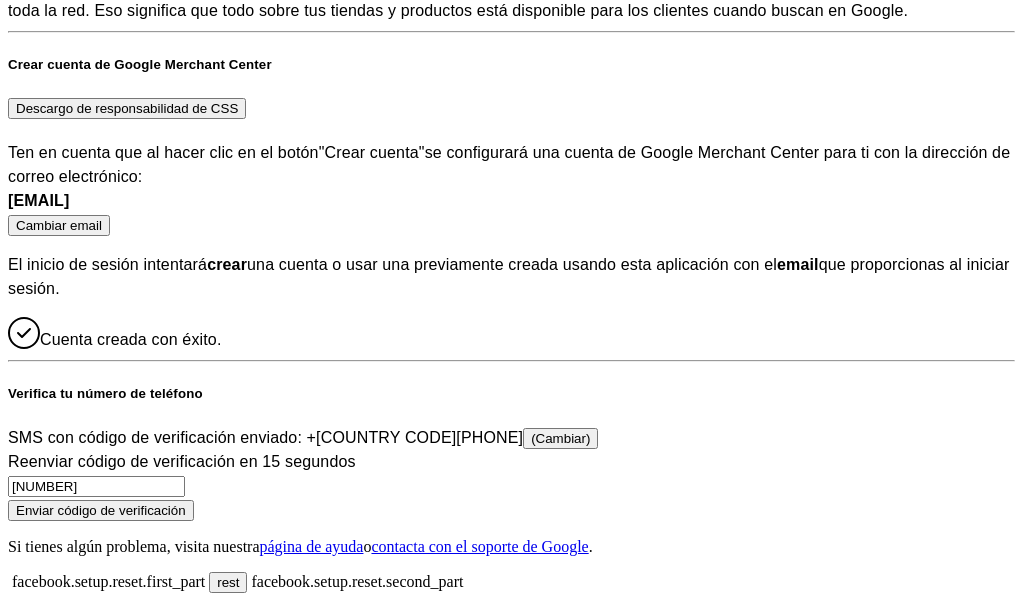 type on "[NUMBER]" 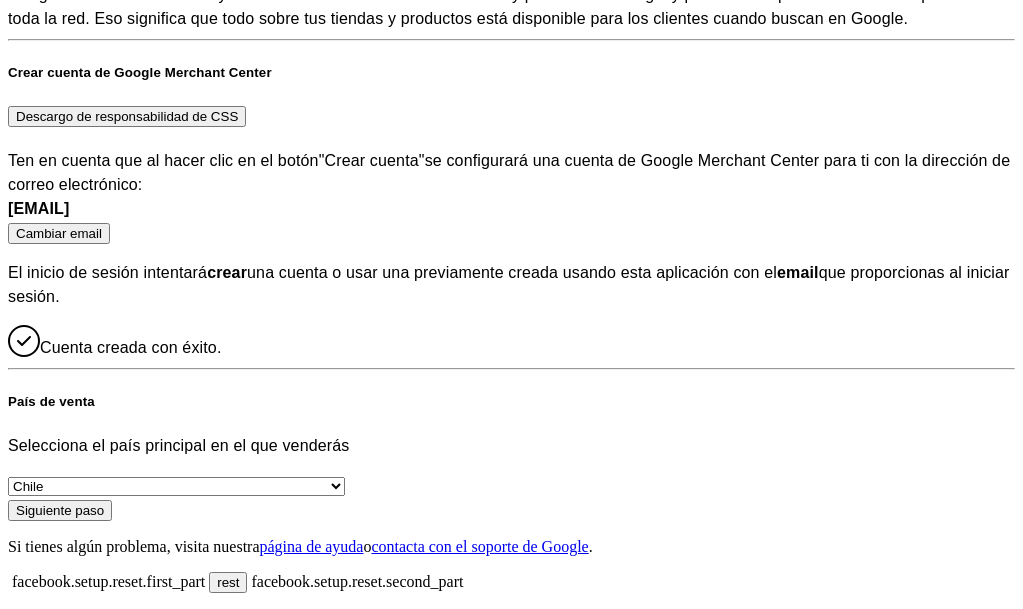 click on "Siguiente paso" at bounding box center (60, 510) 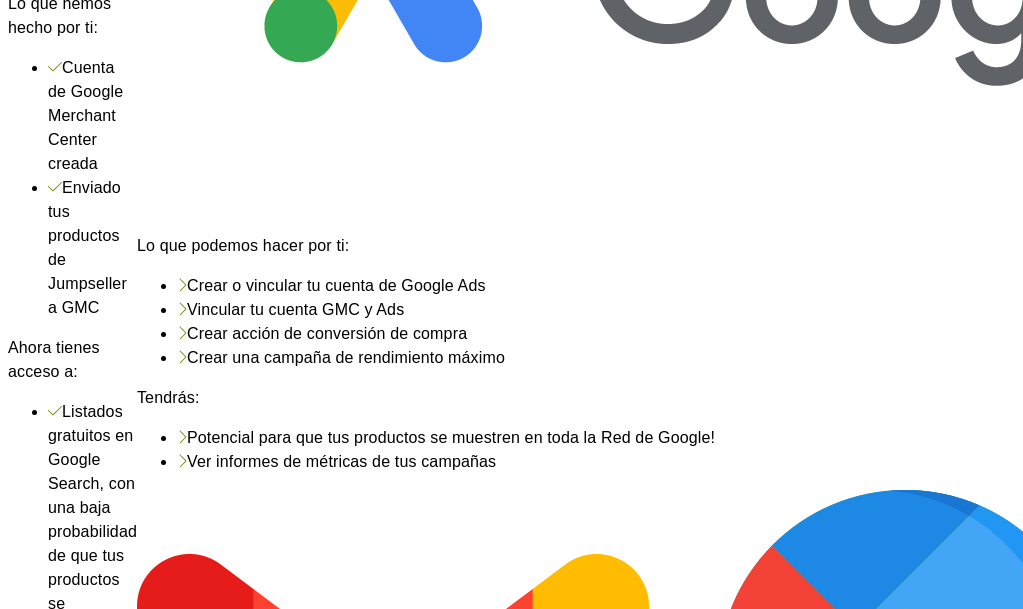 scroll, scrollTop: 397, scrollLeft: 0, axis: vertical 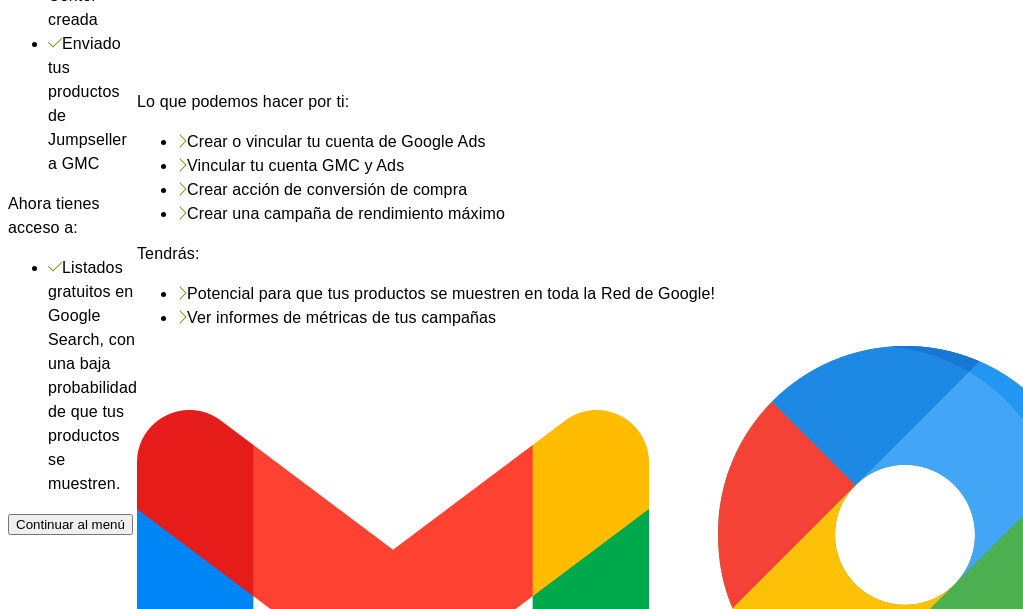 click on "Continuar configuración" at bounding box center [215, 3384] 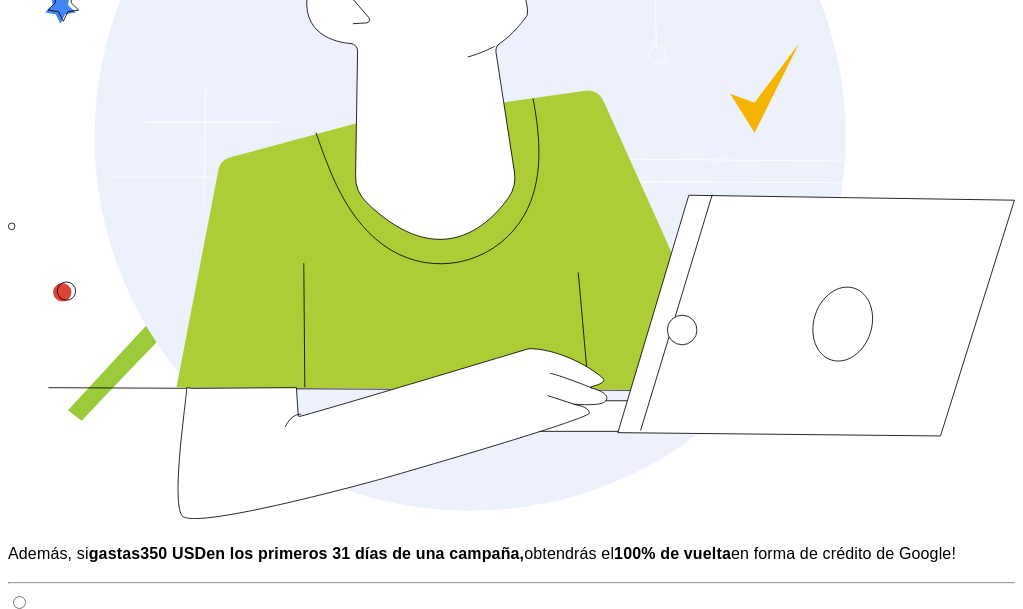 scroll, scrollTop: 54, scrollLeft: 0, axis: vertical 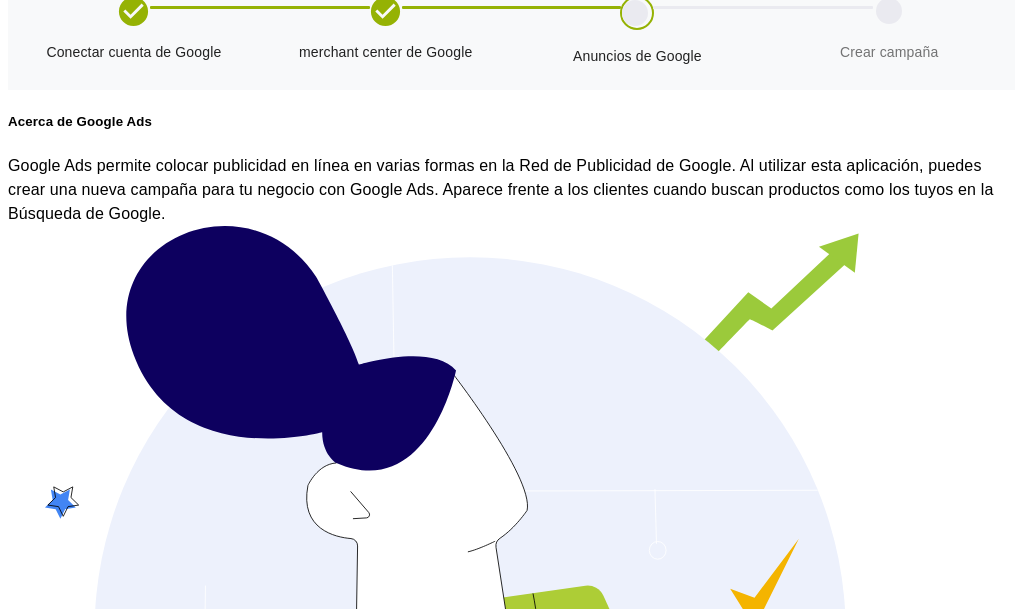 click on "Crear tu cuenta de anuncios y conectar al merchant center" at bounding box center [511, 1123] 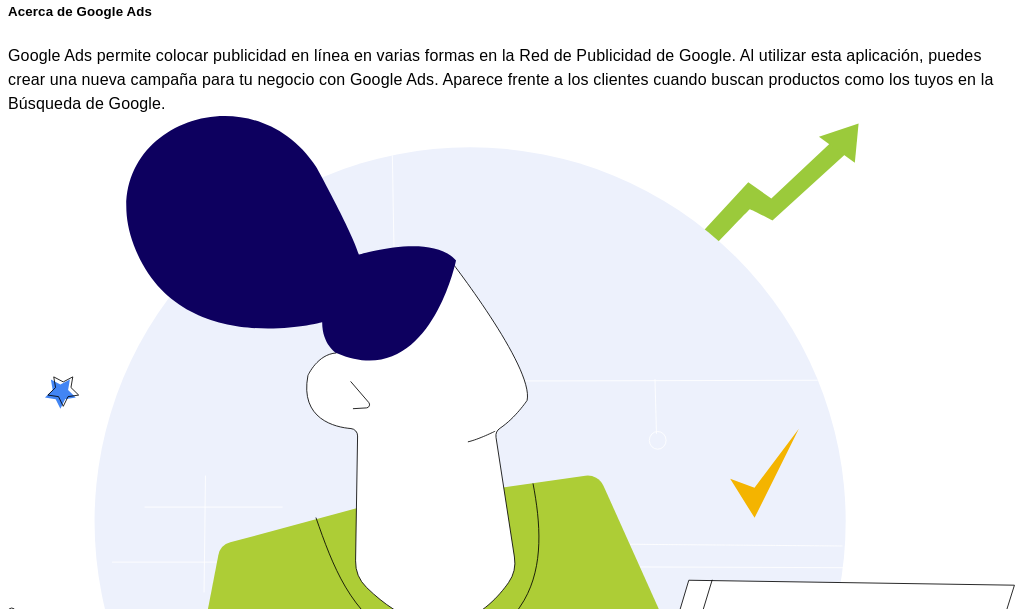 click on "Estoy de acuerdo con los   Términos y condiciones de Google Ads" at bounding box center (511, 1077) 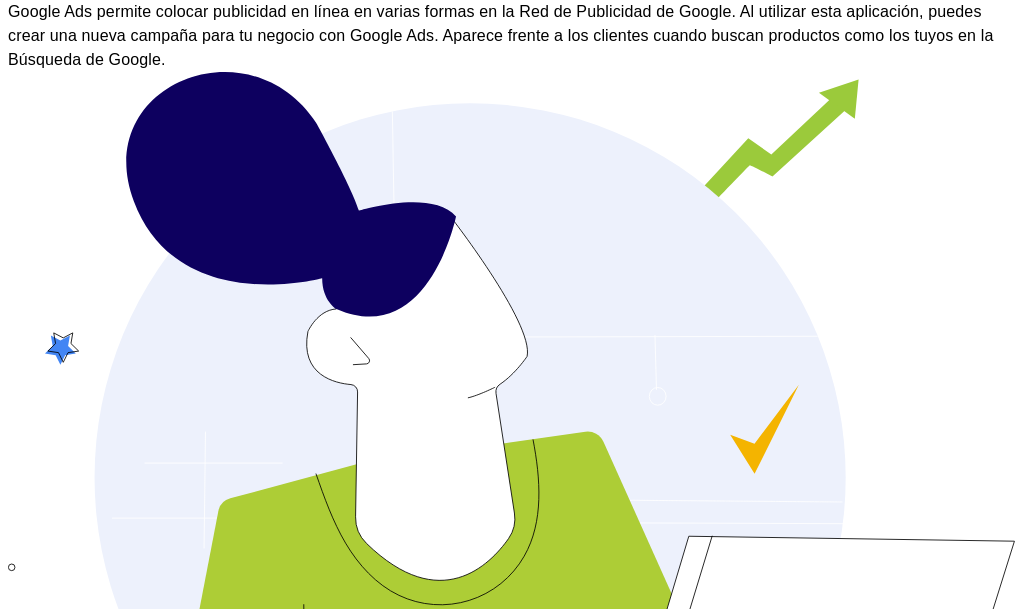 scroll, scrollTop: 265, scrollLeft: 0, axis: vertical 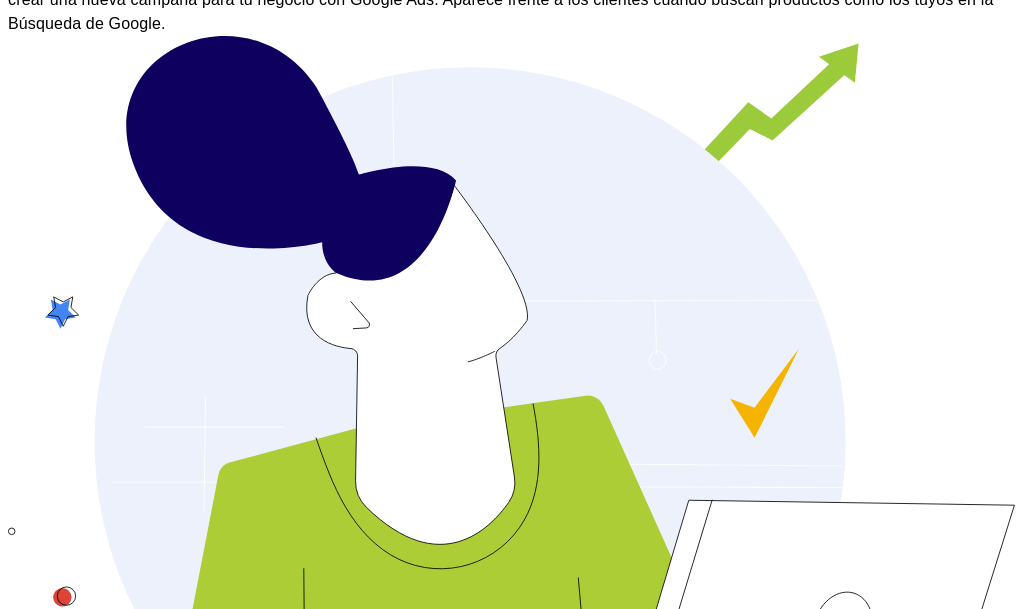 click on "Aceptar invitación" at bounding box center (75, 1056) 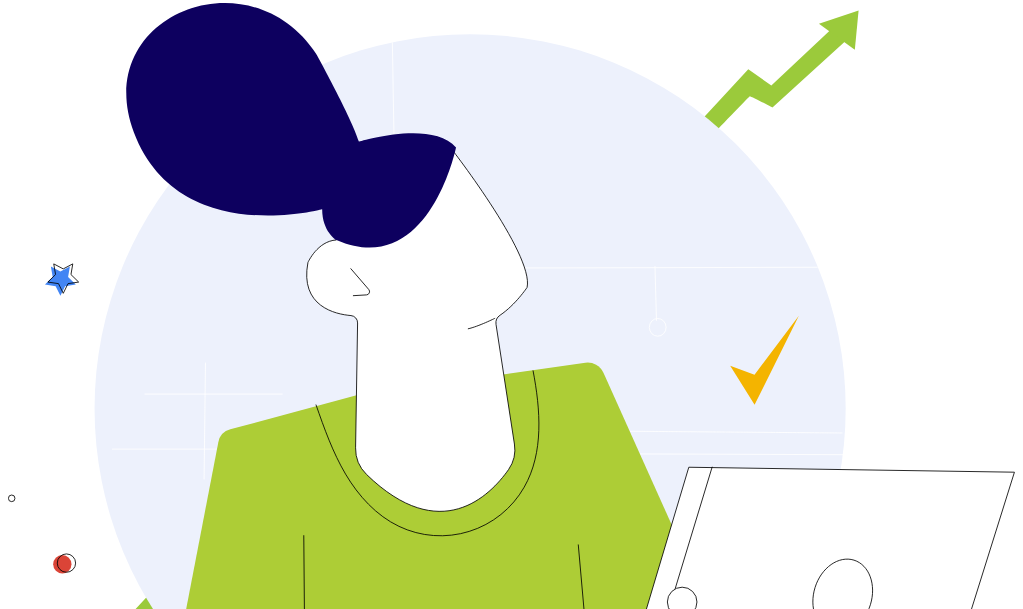 scroll, scrollTop: 304, scrollLeft: 0, axis: vertical 